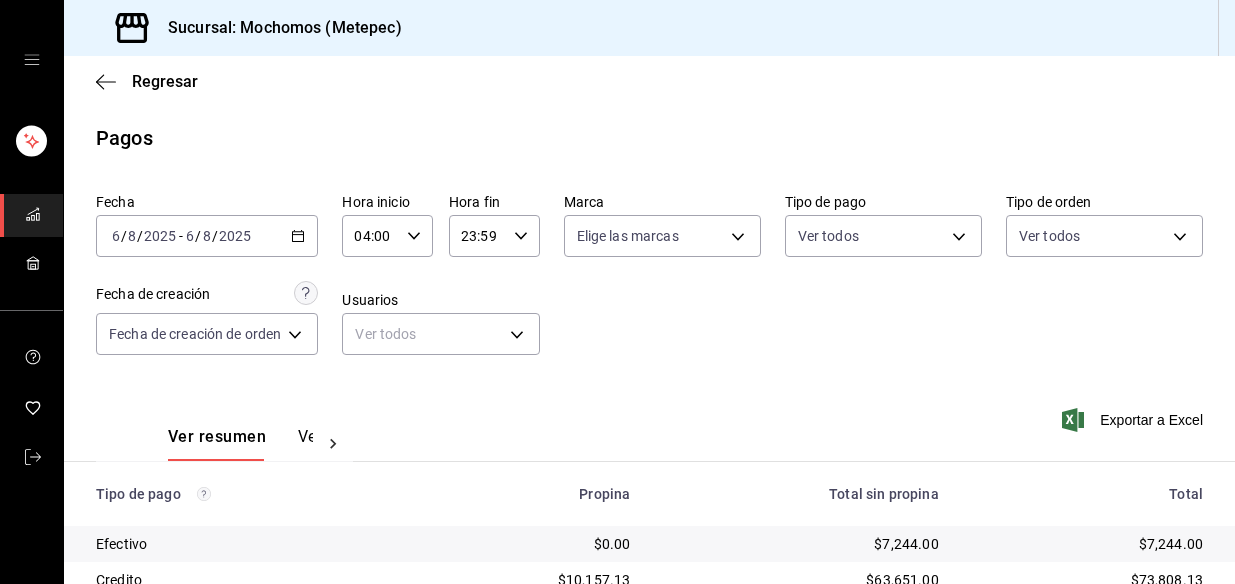 click on "Regresar" at bounding box center (649, 81) 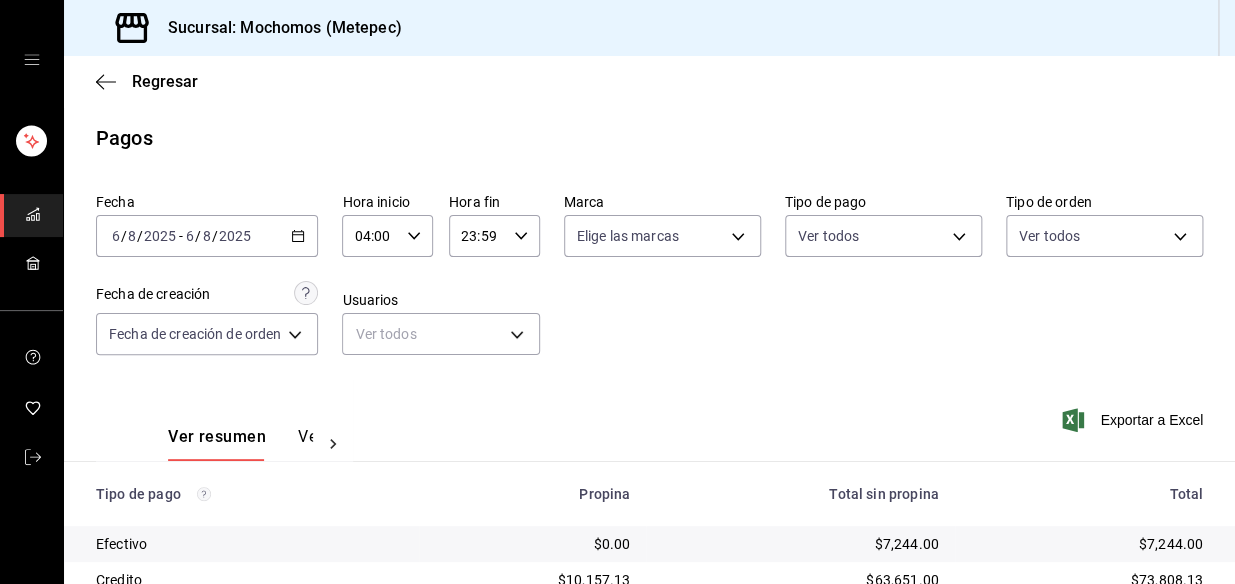 scroll, scrollTop: 335, scrollLeft: 0, axis: vertical 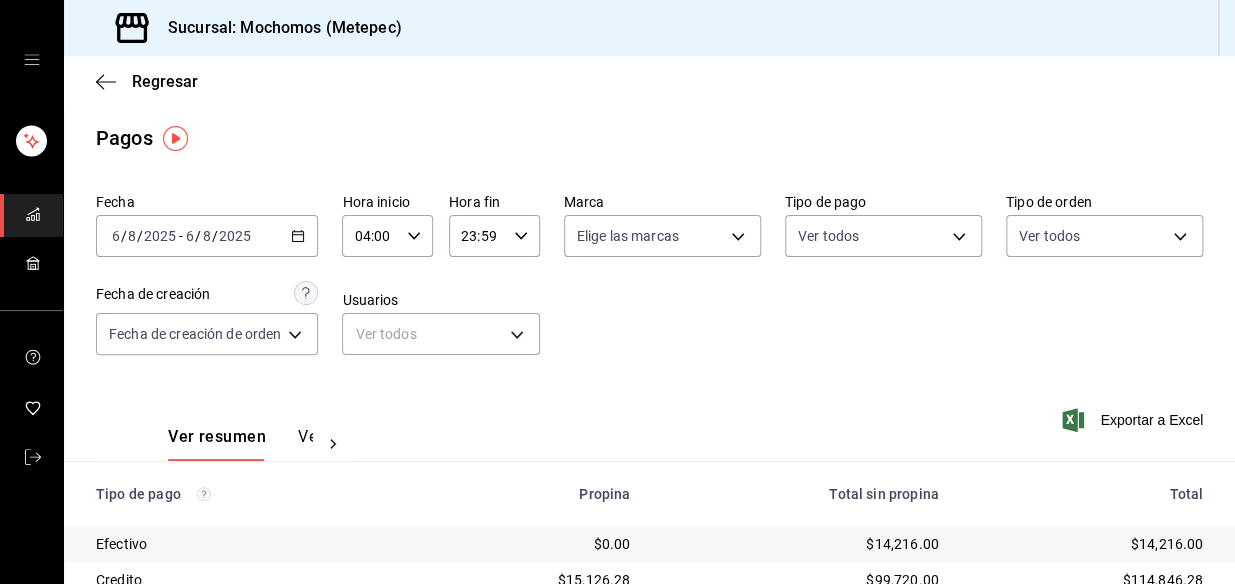 click on "Fecha 2025-08-06 6 / 8 / 2025 - 2025-08-06 6 / 8 / 2025 Hora inicio 04:00 Hora inicio Hora fin 23:59 Hora fin Marca Elige las marcas Tipo de pago Ver todos Tipo de orden Ver todos Fecha de creación   Fecha de creación de orden ORDER Usuarios Ver todos null" at bounding box center (649, 282) 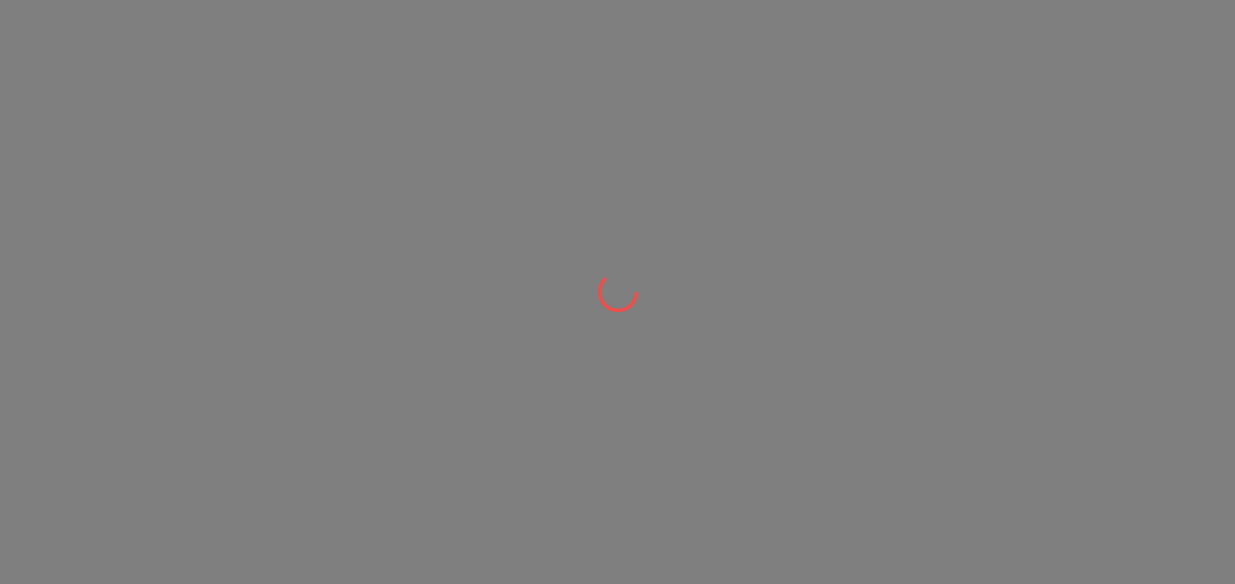 scroll, scrollTop: 0, scrollLeft: 0, axis: both 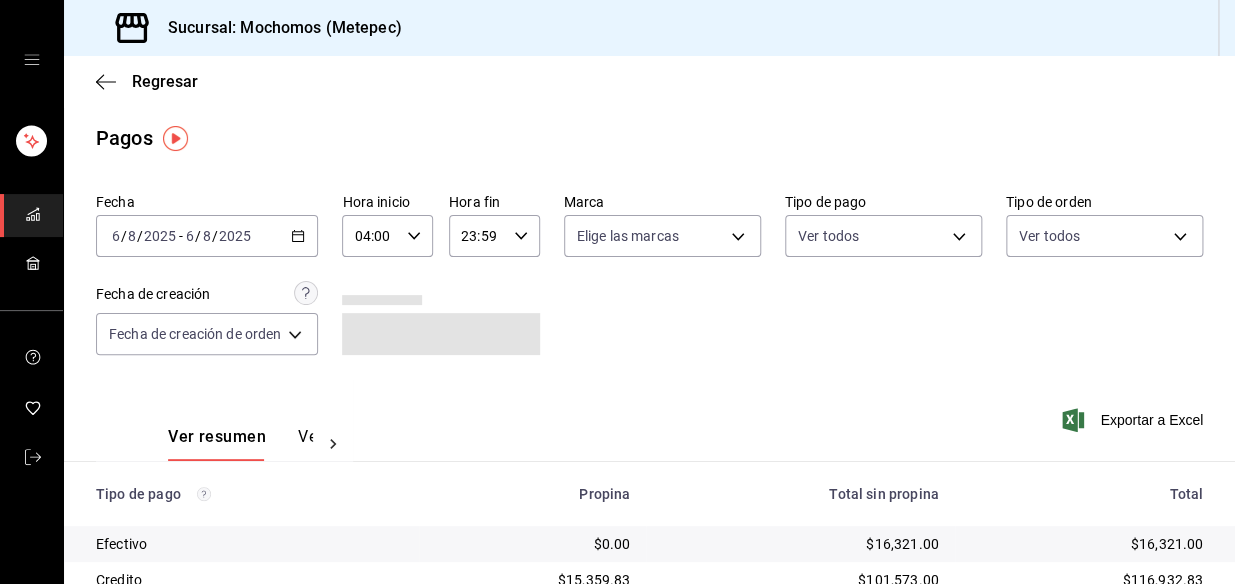 click on "2025-08-06 6 / 8 / 2025 - 2025-08-06 6 / 8 / 2025" at bounding box center [207, 236] 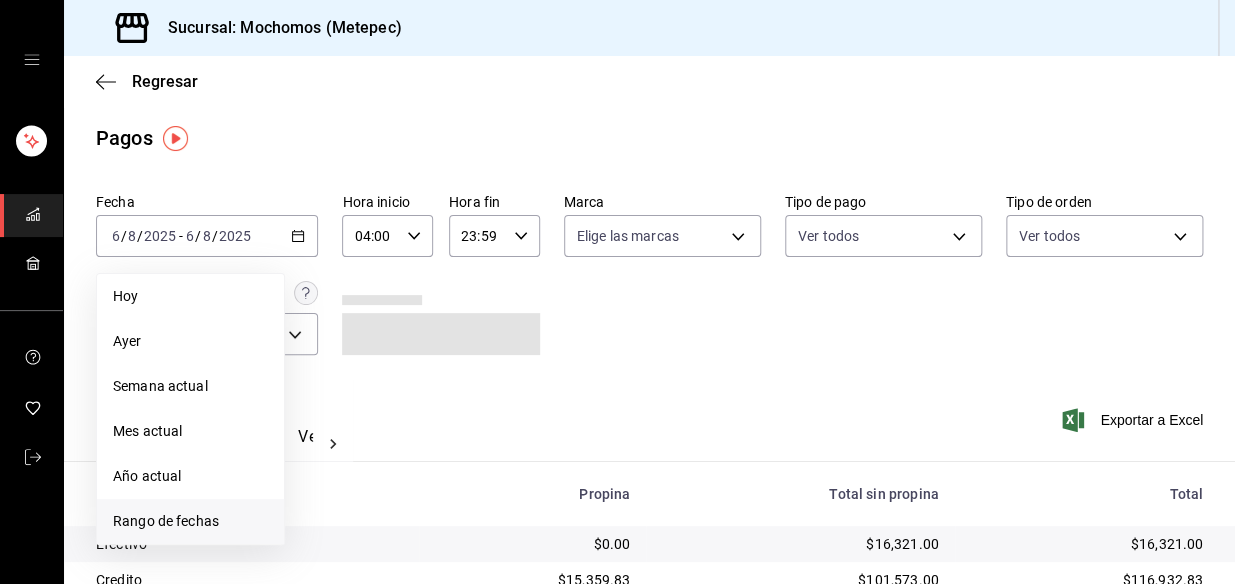 click on "Rango de fechas" at bounding box center [190, 521] 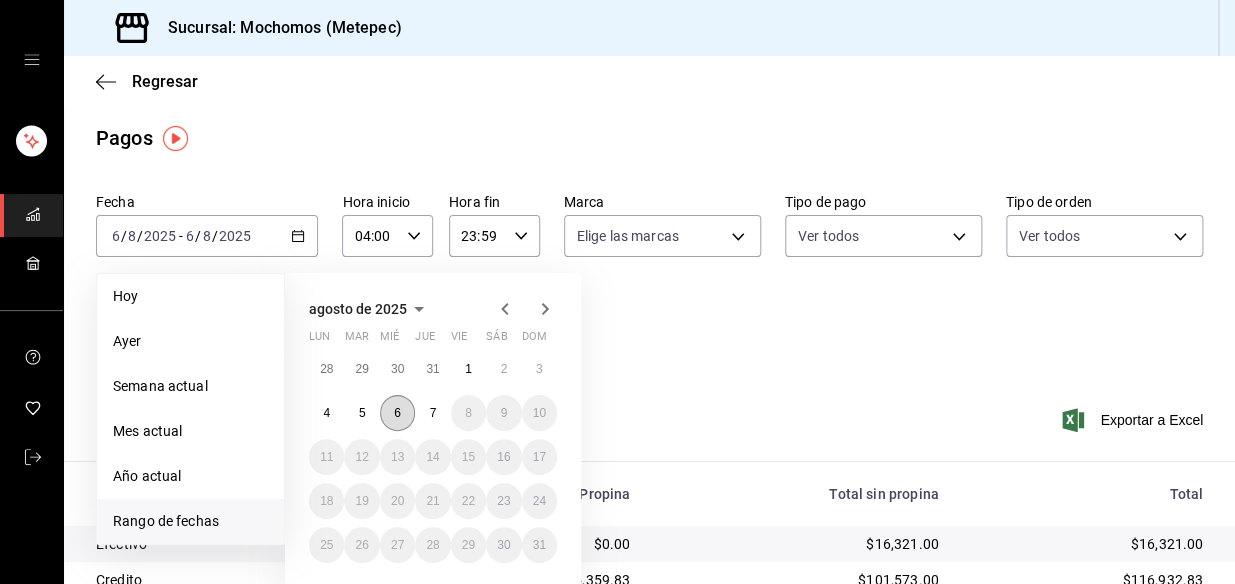 click on "6" at bounding box center (397, 413) 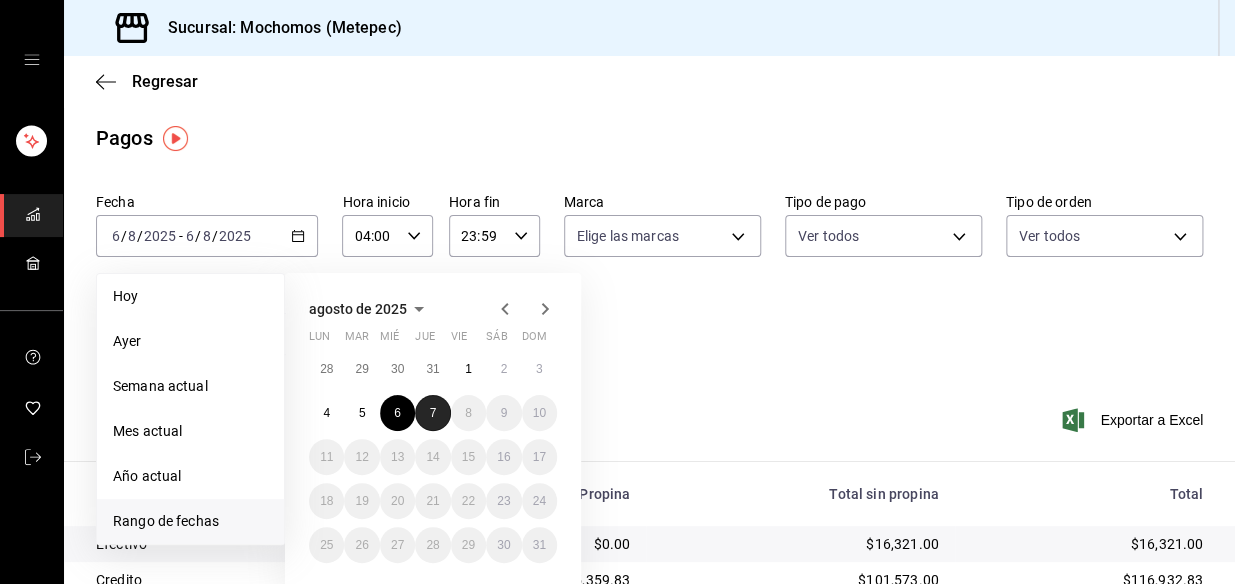 click on "7" at bounding box center (432, 413) 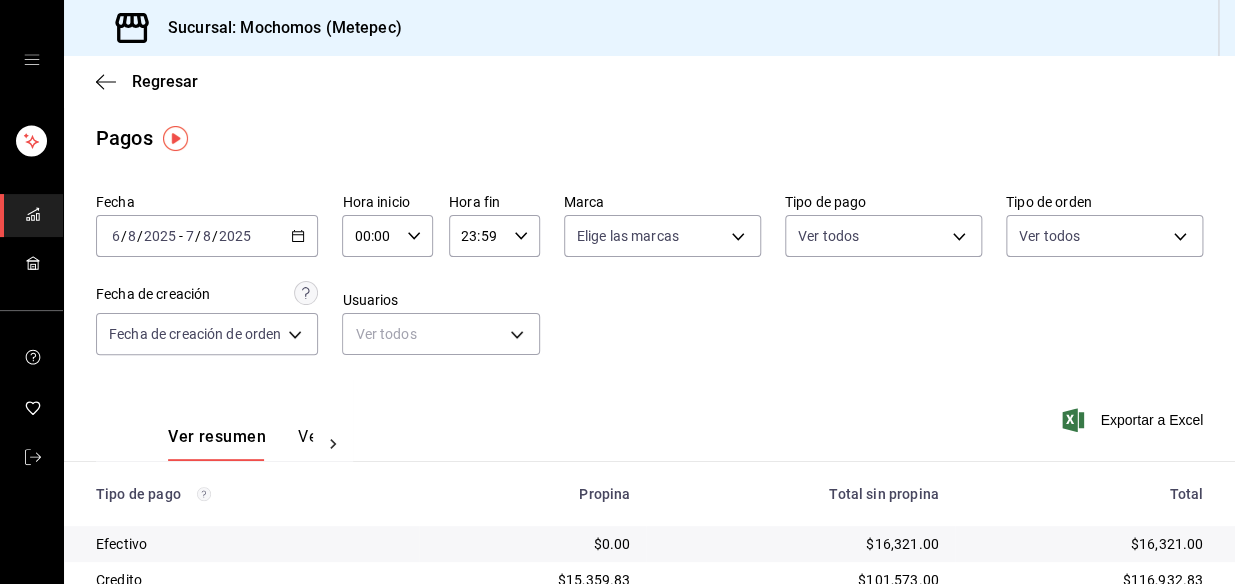 click 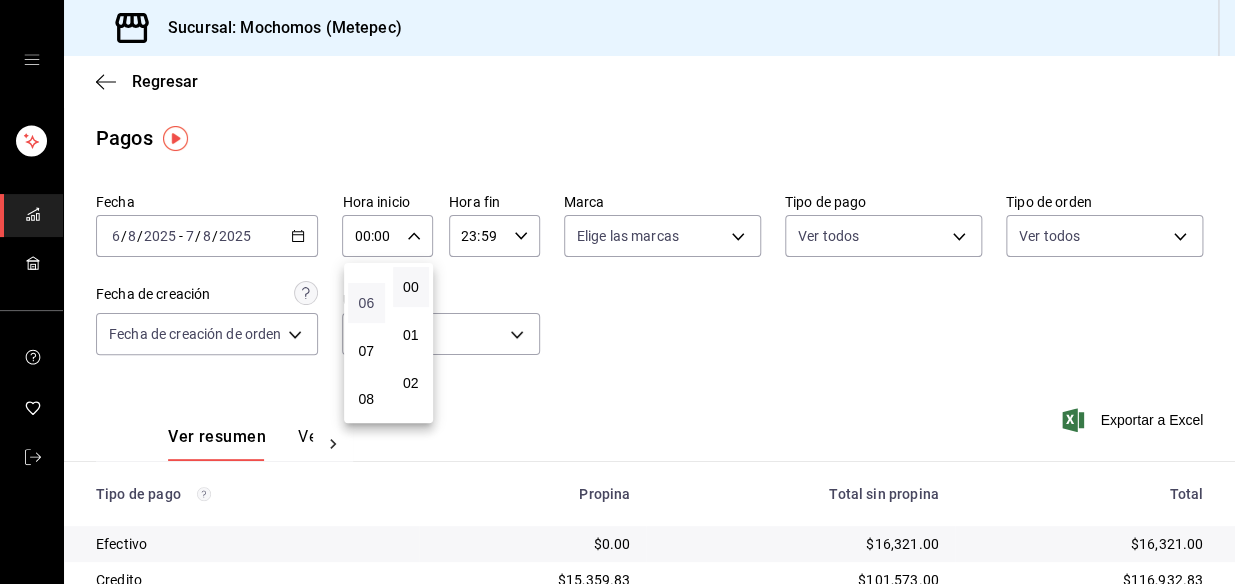 scroll, scrollTop: 181, scrollLeft: 0, axis: vertical 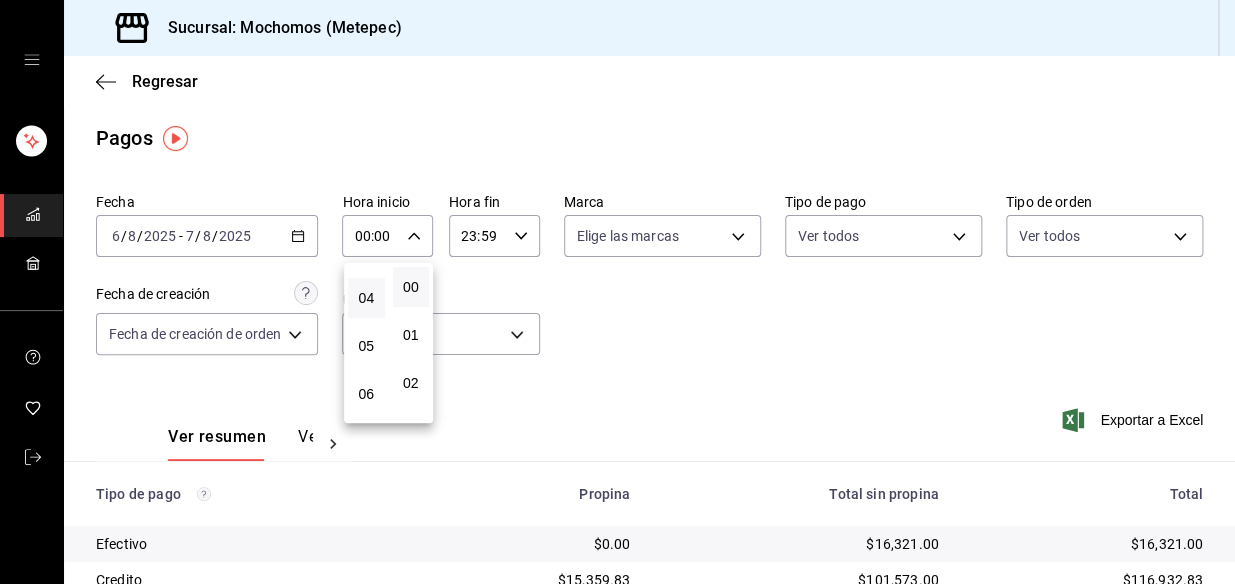 click on "04" at bounding box center [366, 298] 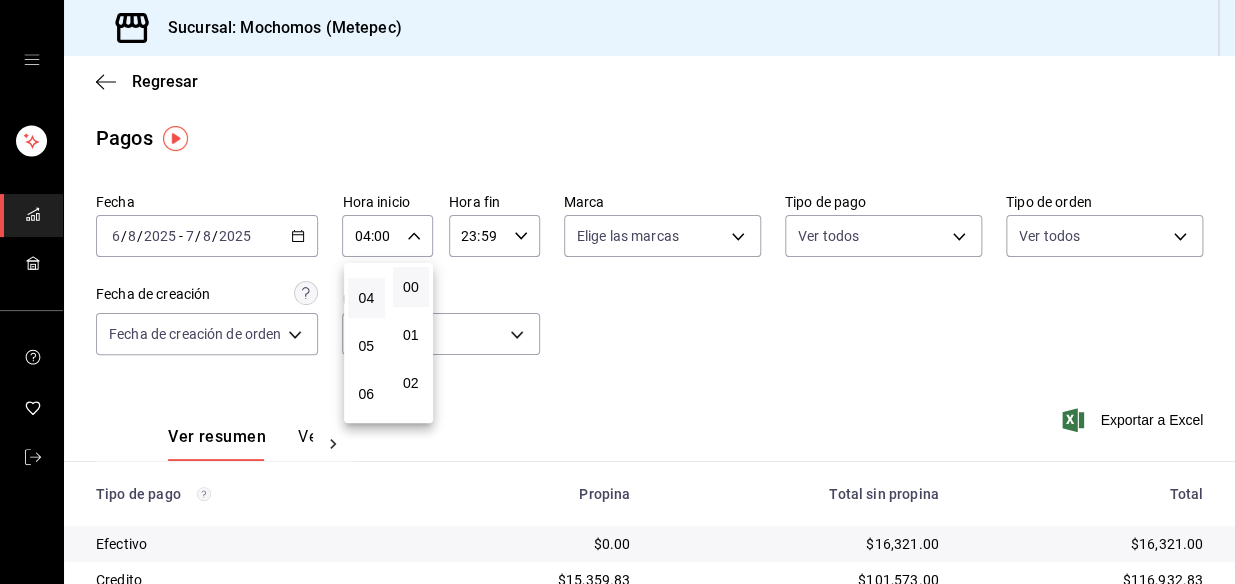 click at bounding box center [617, 292] 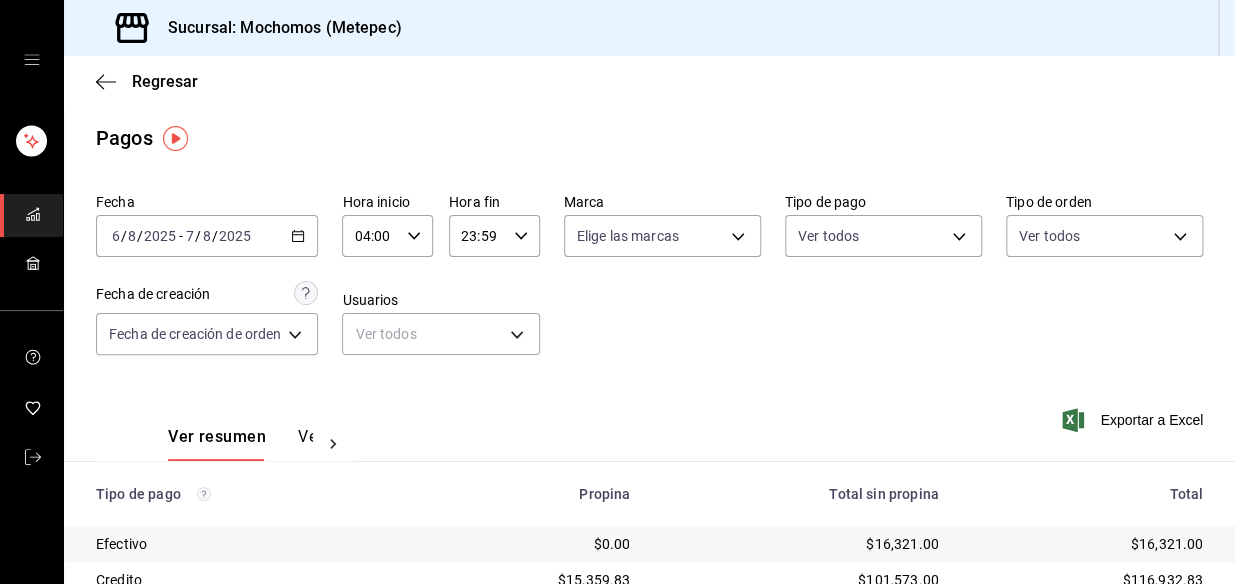click on "23:59 Hora fin" at bounding box center (494, 236) 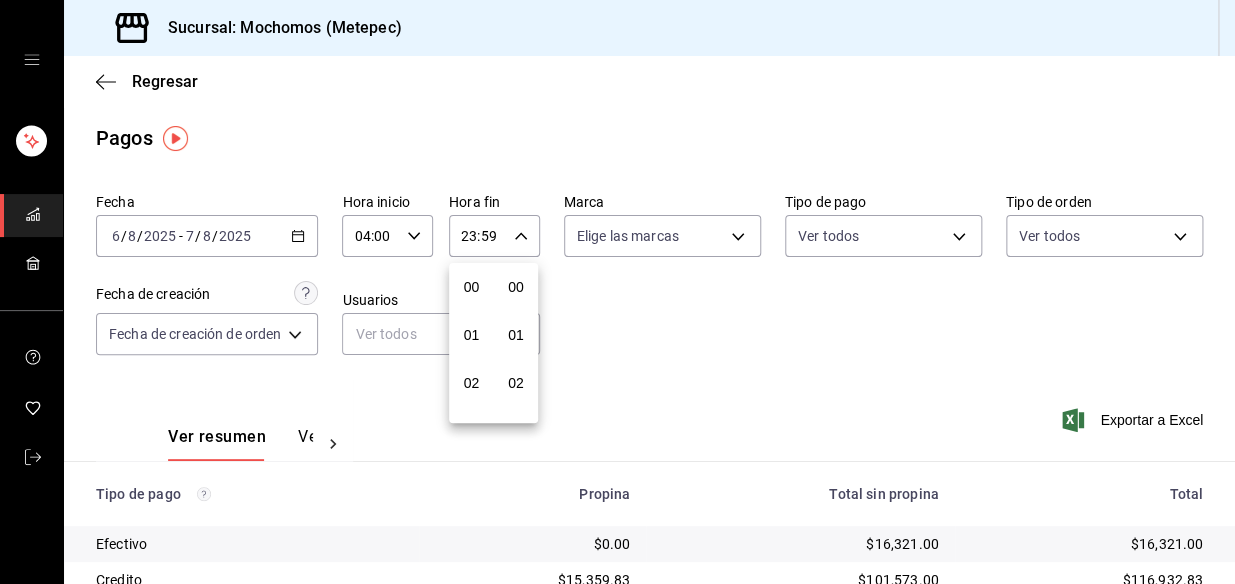 scroll, scrollTop: 1000, scrollLeft: 0, axis: vertical 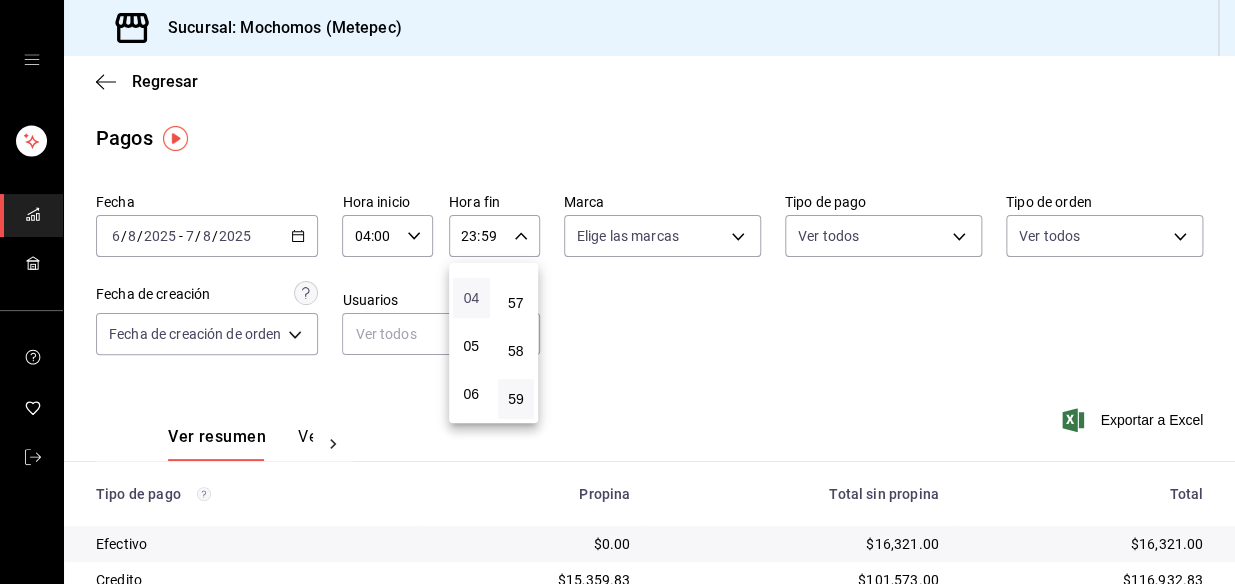 click on "04" at bounding box center (471, 298) 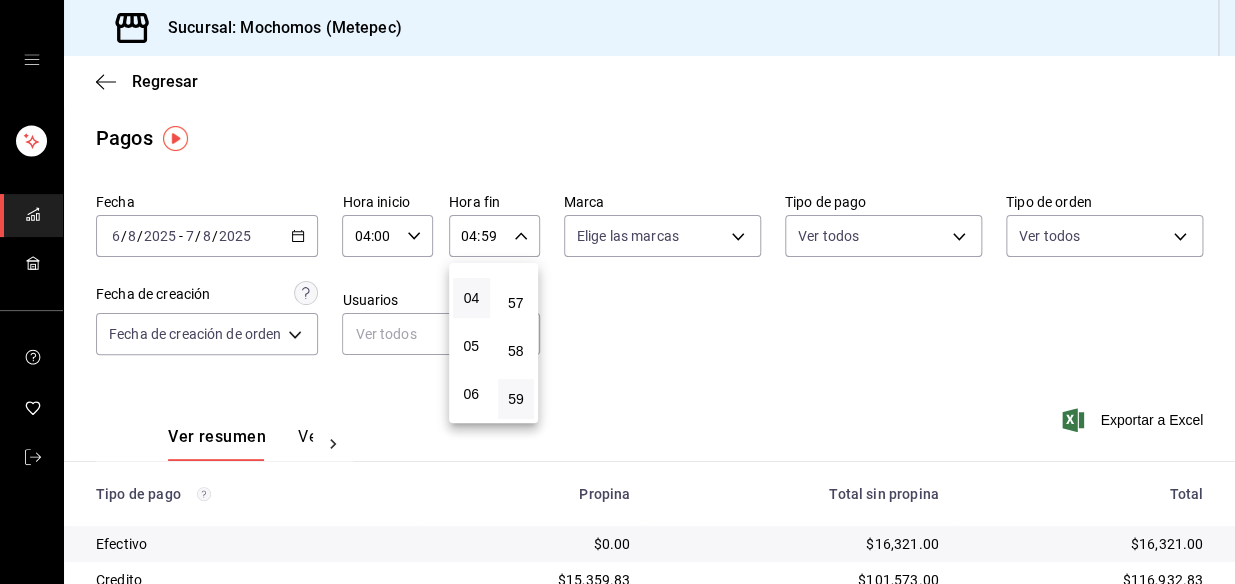 click at bounding box center [617, 292] 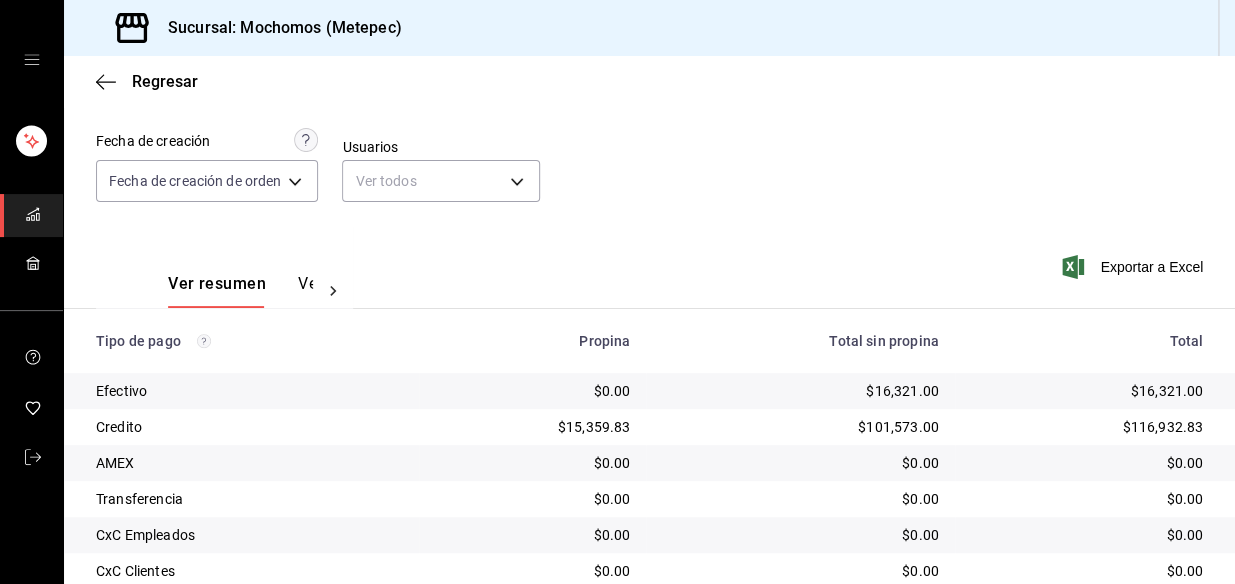 scroll, scrollTop: 335, scrollLeft: 0, axis: vertical 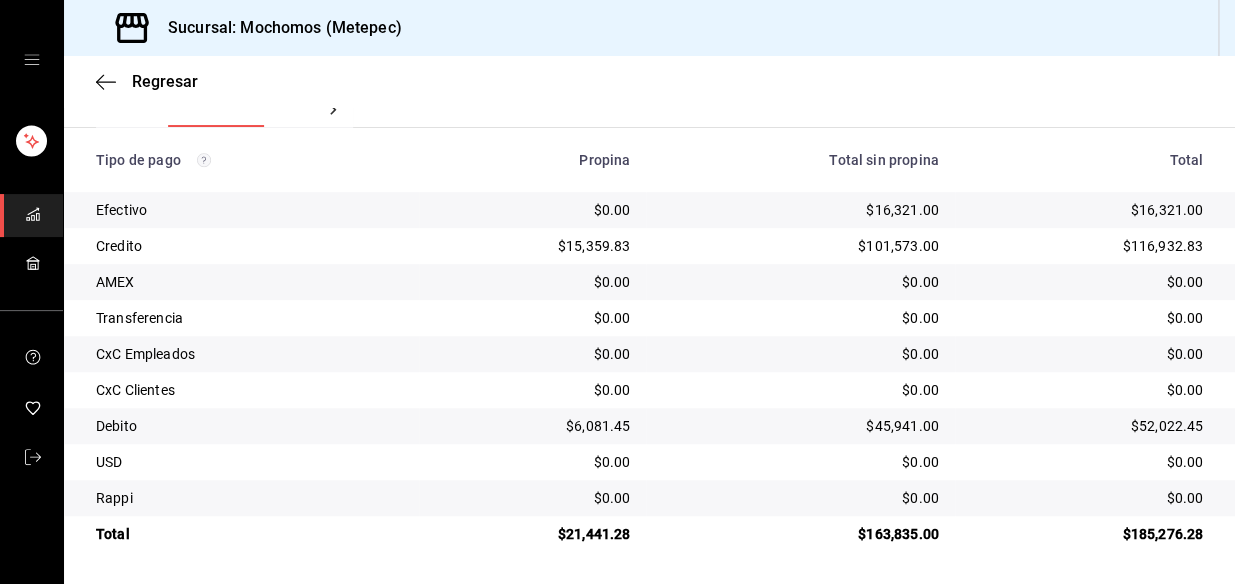 click on "Regresar" at bounding box center (649, 81) 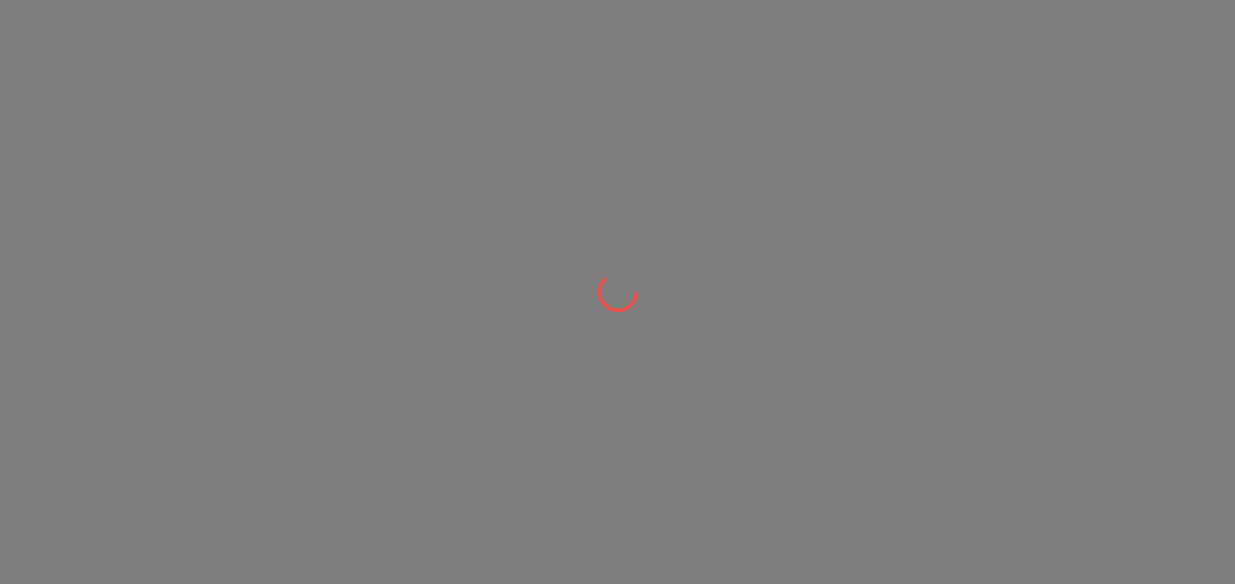 scroll, scrollTop: 0, scrollLeft: 0, axis: both 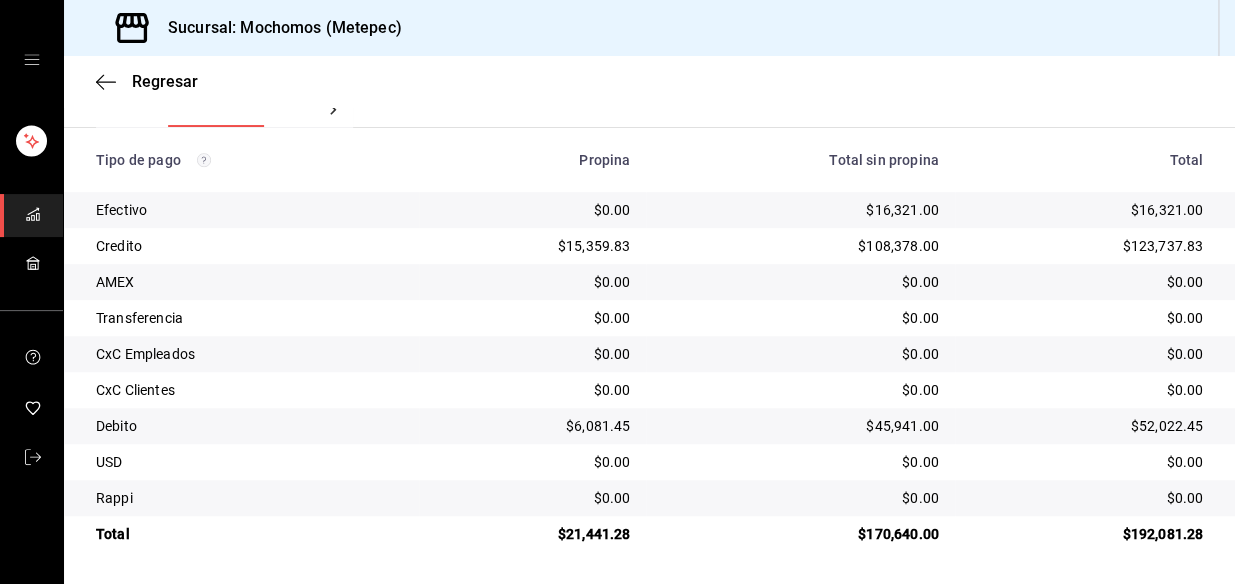 click on "Total sin propina" at bounding box center [800, 160] 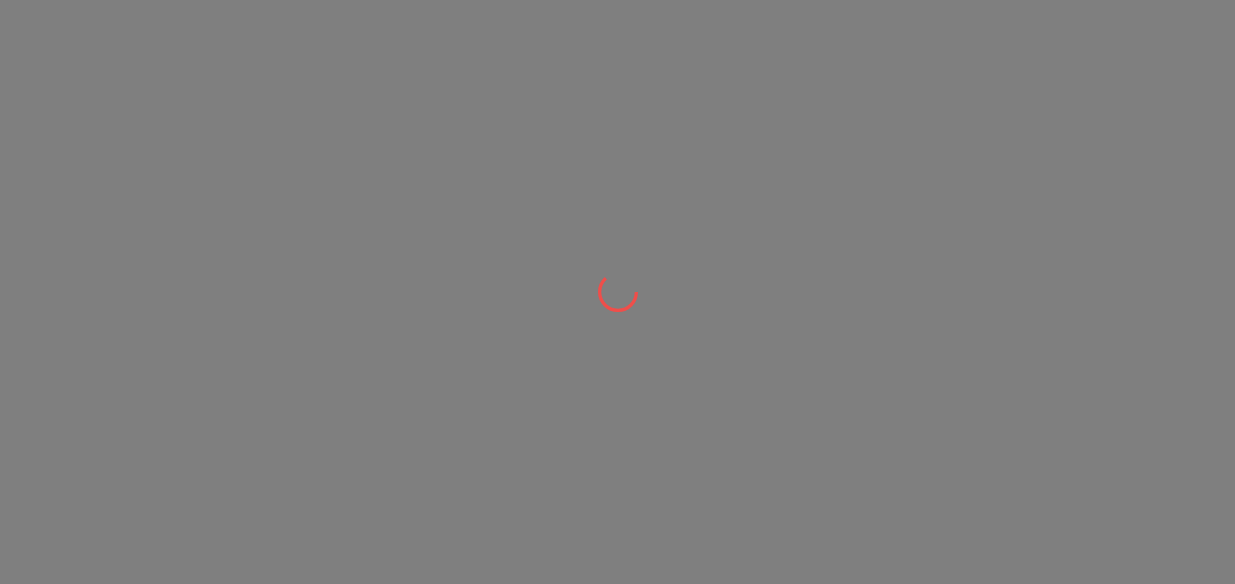 scroll, scrollTop: 0, scrollLeft: 0, axis: both 